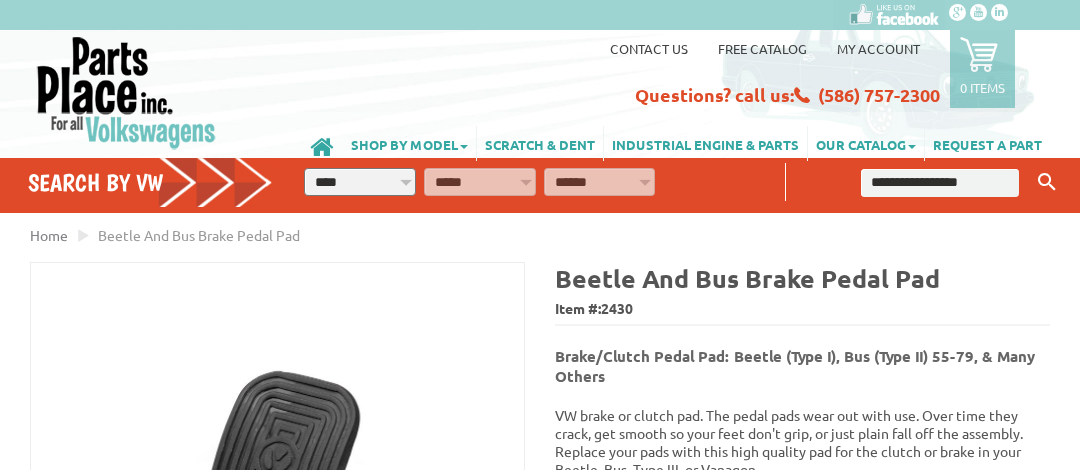 scroll, scrollTop: 0, scrollLeft: 0, axis: both 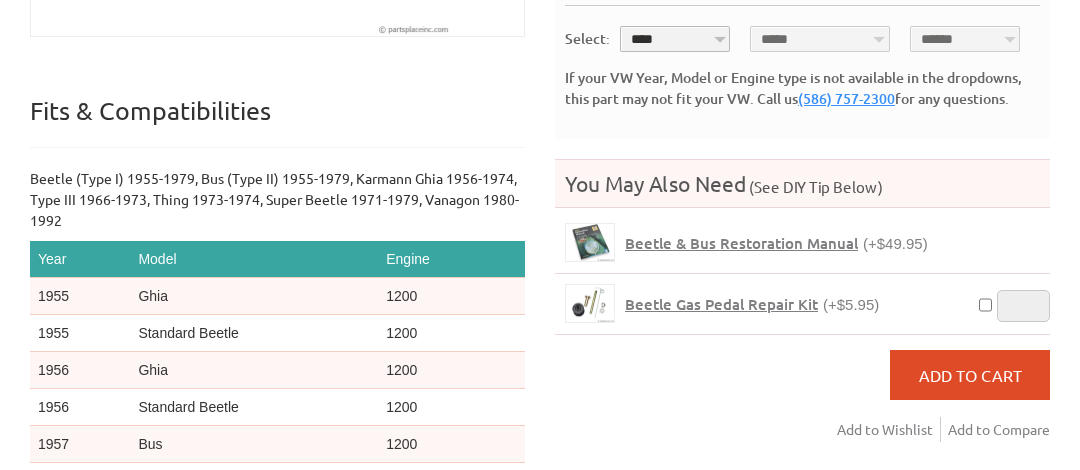 click on "**** **** **** **** **** **** **** **** **** **** **** **** **** **** **** **** **** **** **** **** **** **** **** **** **** **** **** **** **** **** **** **** **** **** **** **** **** **** ****" at bounding box center (675, 39) 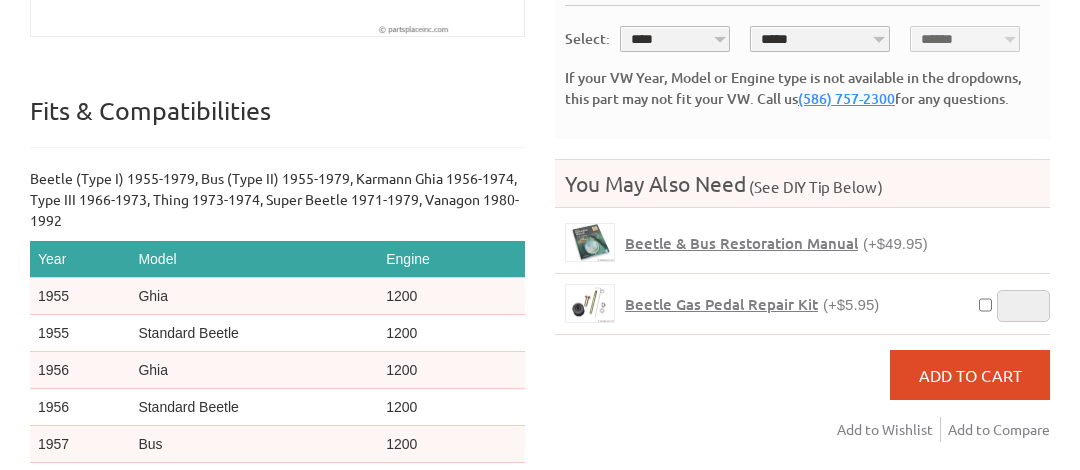 click on "**********" at bounding box center (820, 39) 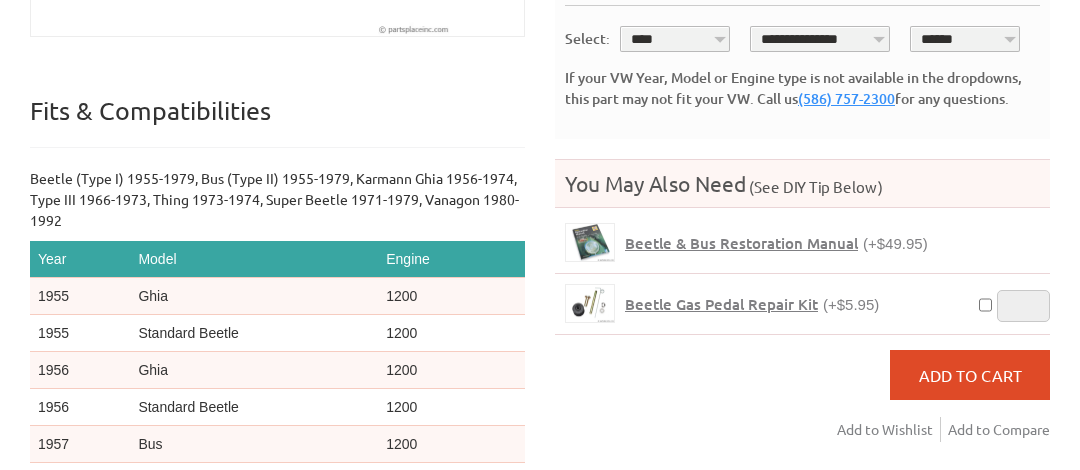 click on "****** ****" at bounding box center (965, 39) 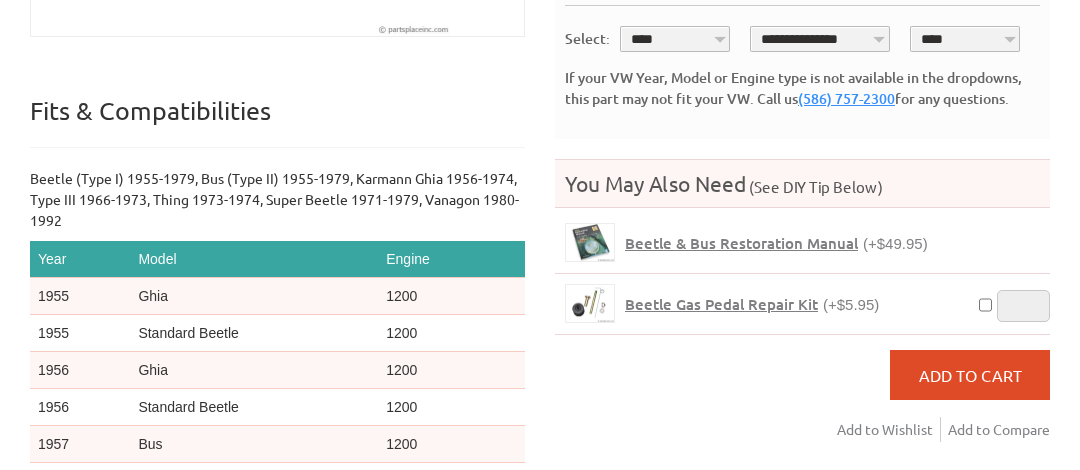click on "****** ****" at bounding box center (965, 39) 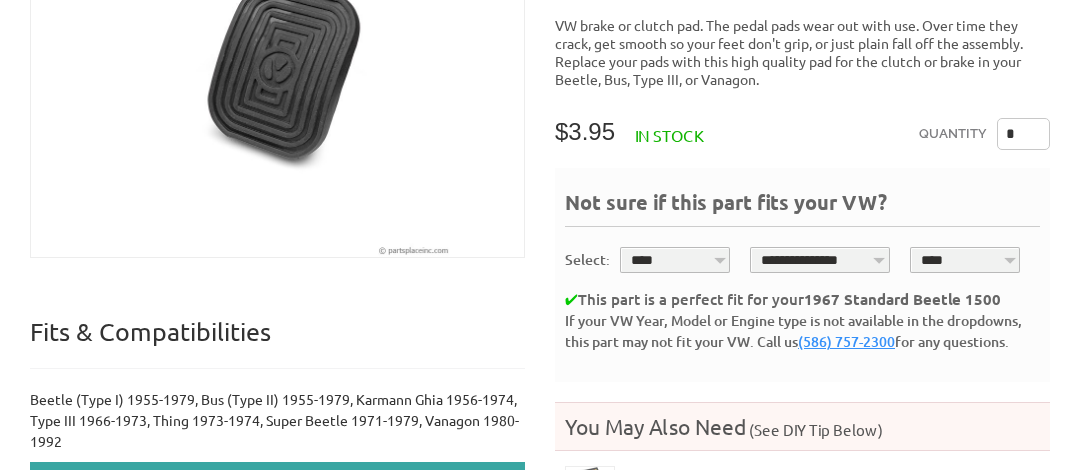 scroll, scrollTop: 413, scrollLeft: 0, axis: vertical 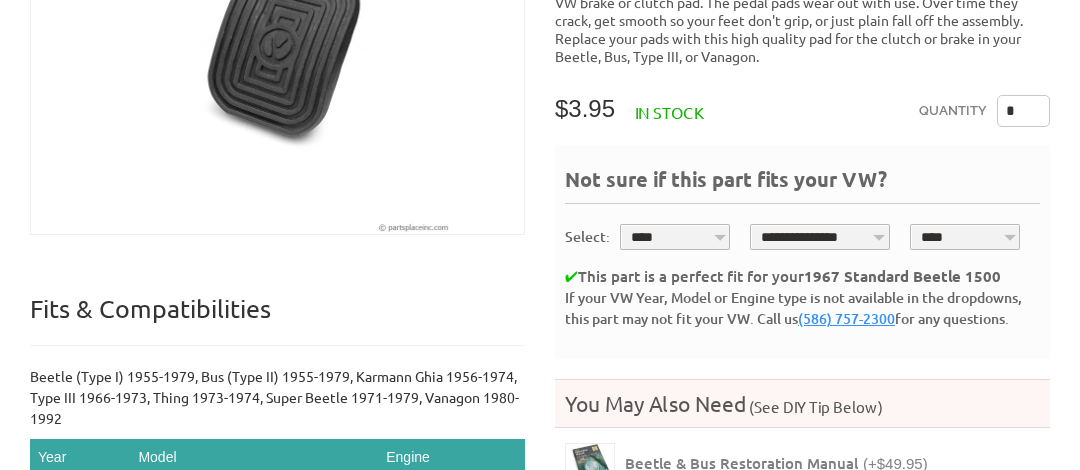 drag, startPoint x: 1023, startPoint y: 109, endPoint x: 1004, endPoint y: 111, distance: 19.104973 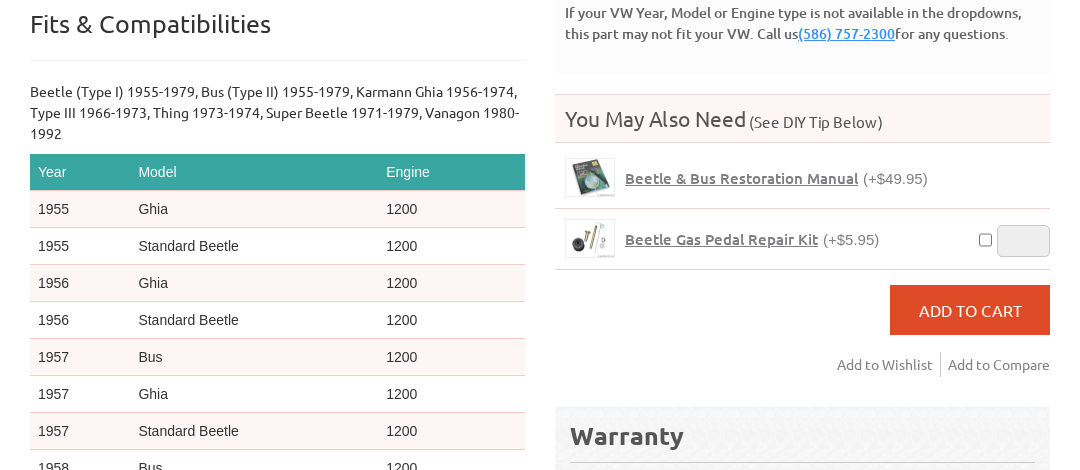 scroll, scrollTop: 709, scrollLeft: 0, axis: vertical 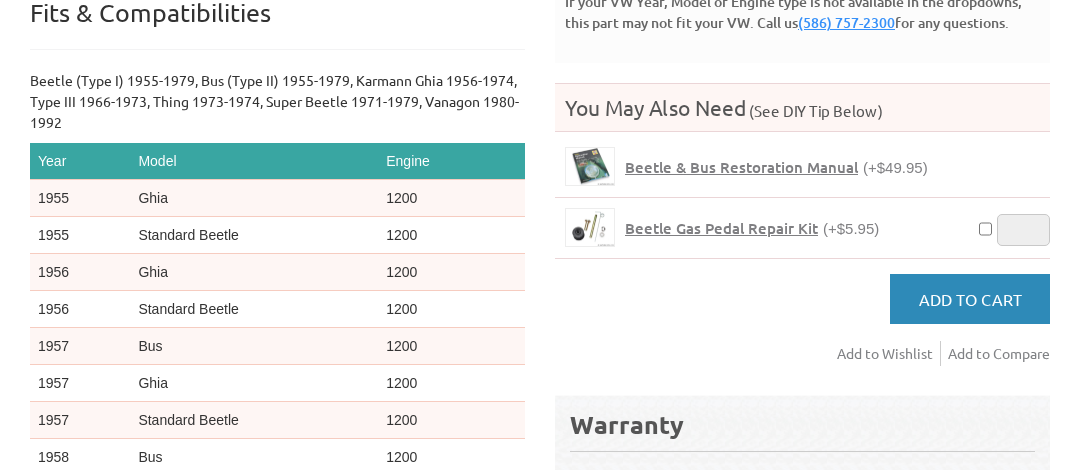 type on "*" 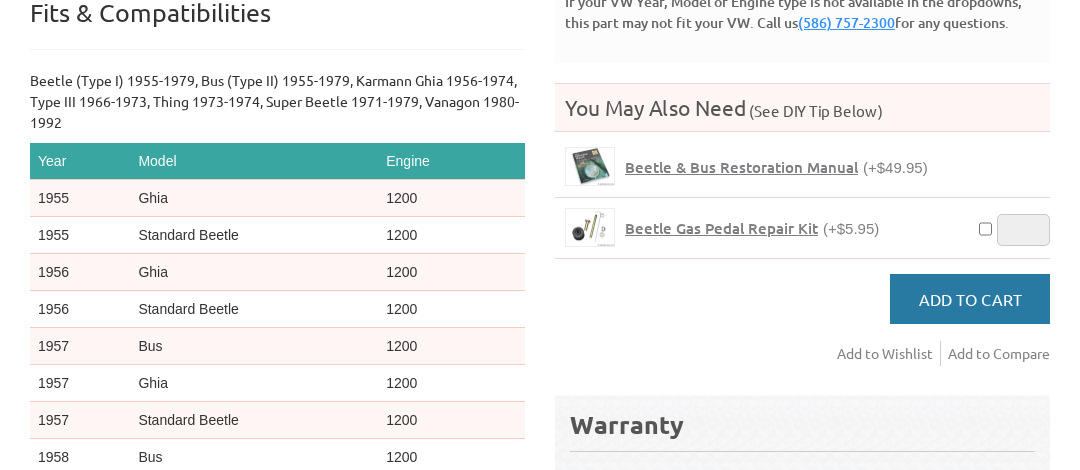 click on "Add to Cart" at bounding box center [970, 299] 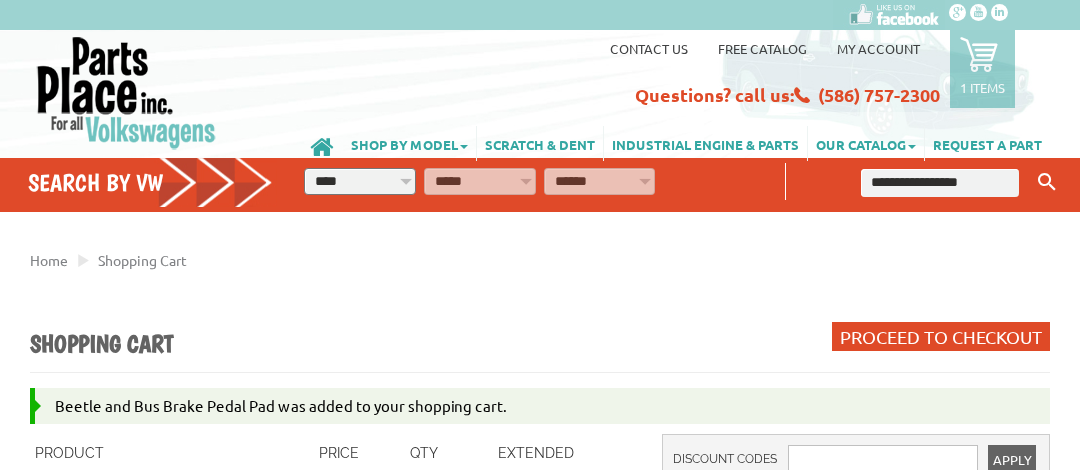 scroll, scrollTop: 0, scrollLeft: 0, axis: both 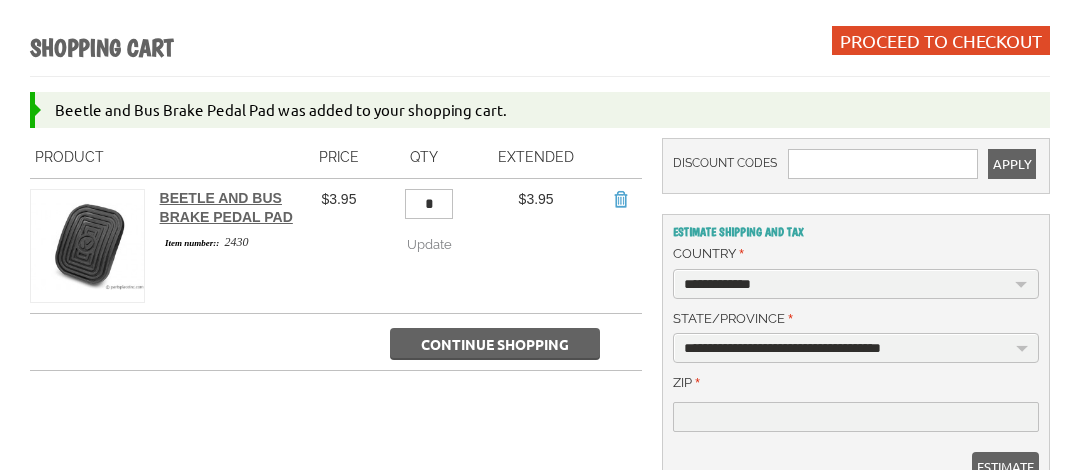 click on "* [STATE]/[PROVINCE]" at bounding box center [856, 319] 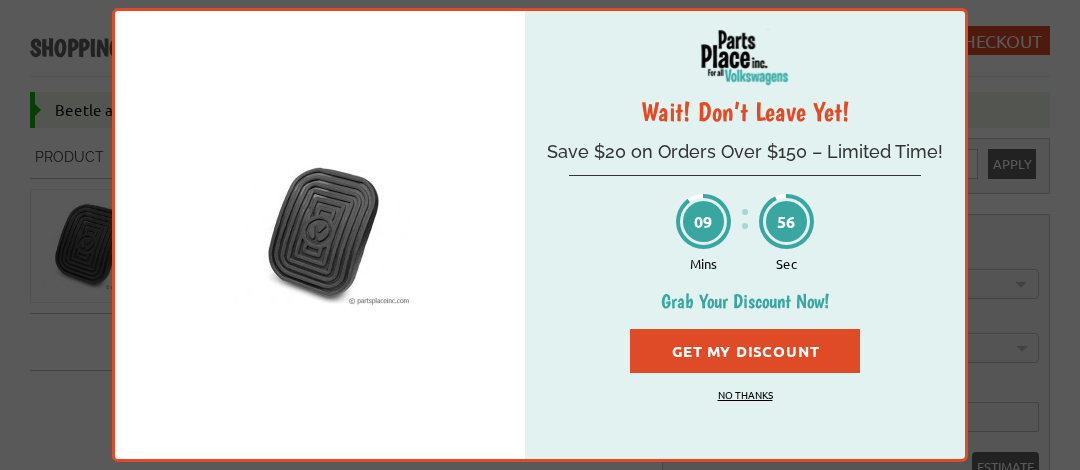 click on "No Thanks" at bounding box center [745, 394] 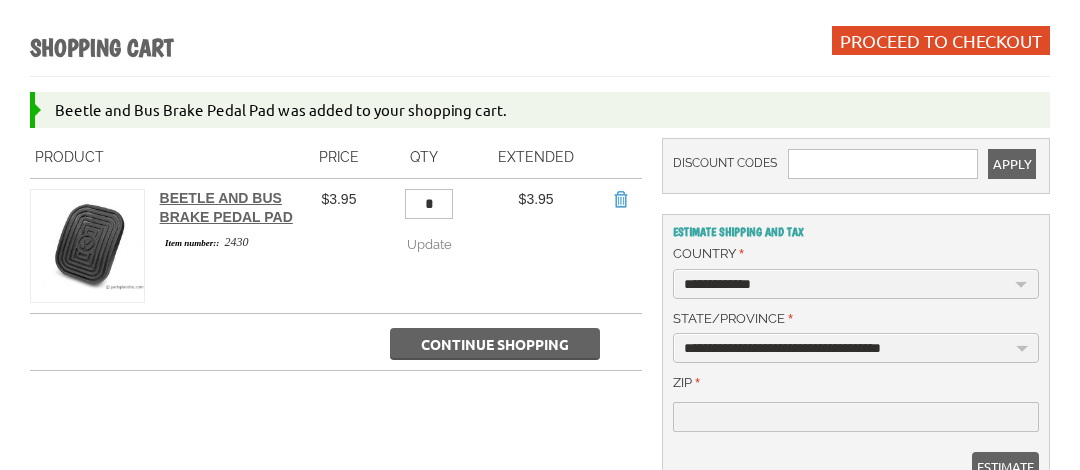 scroll, scrollTop: 320, scrollLeft: 0, axis: vertical 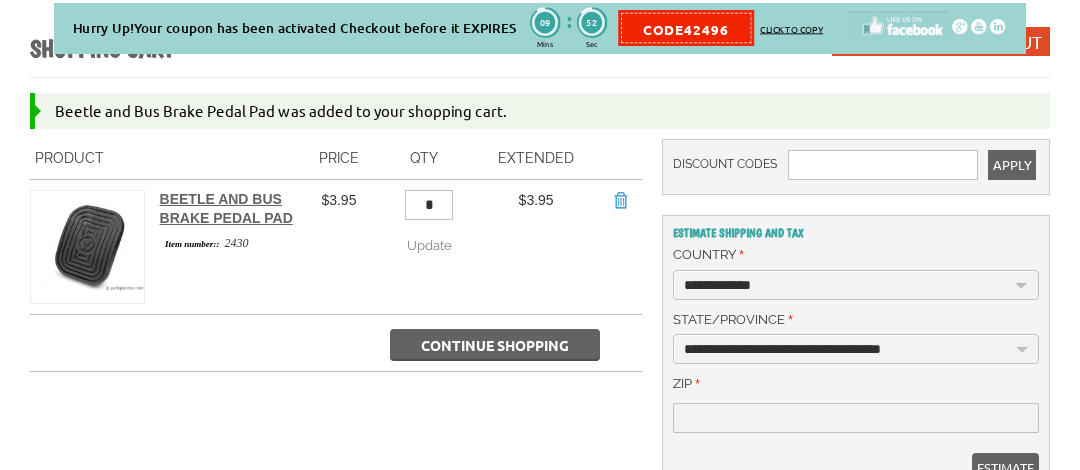 click on "**********" at bounding box center (856, 285) 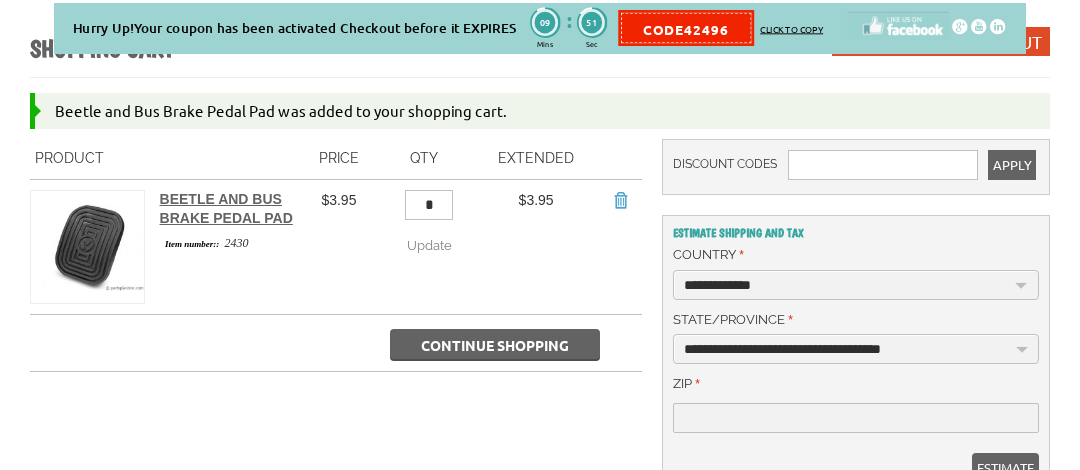 click on "**********" at bounding box center [856, 285] 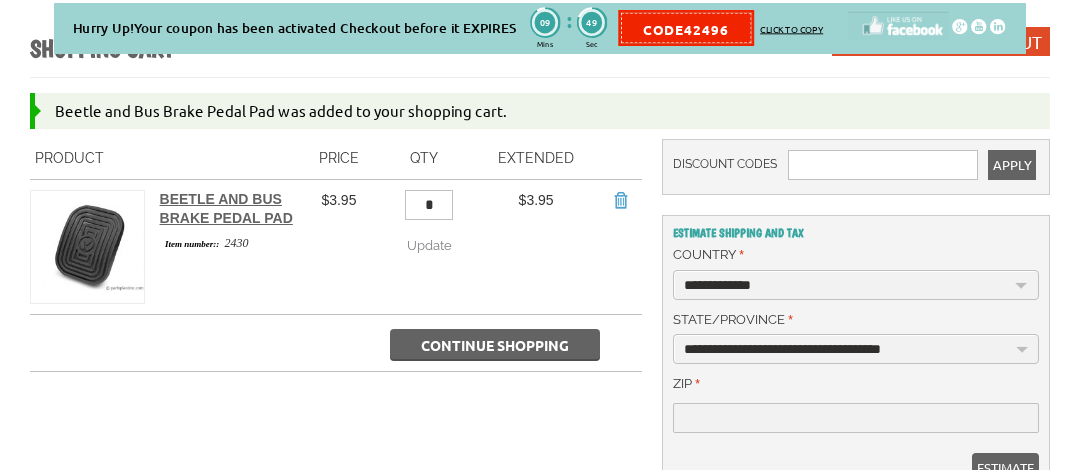 click on "* [STATE]/[PROVINCE]" at bounding box center [856, 320] 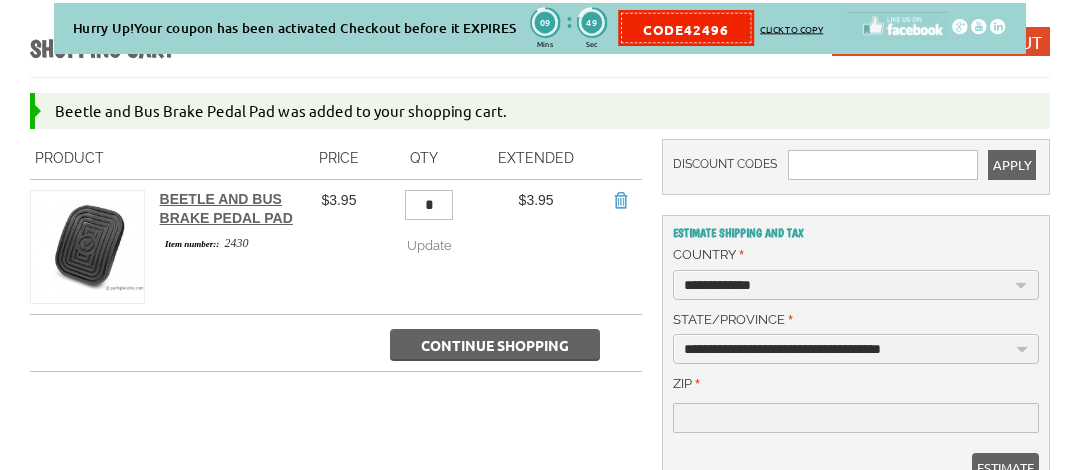 click on "**********" at bounding box center [856, 349] 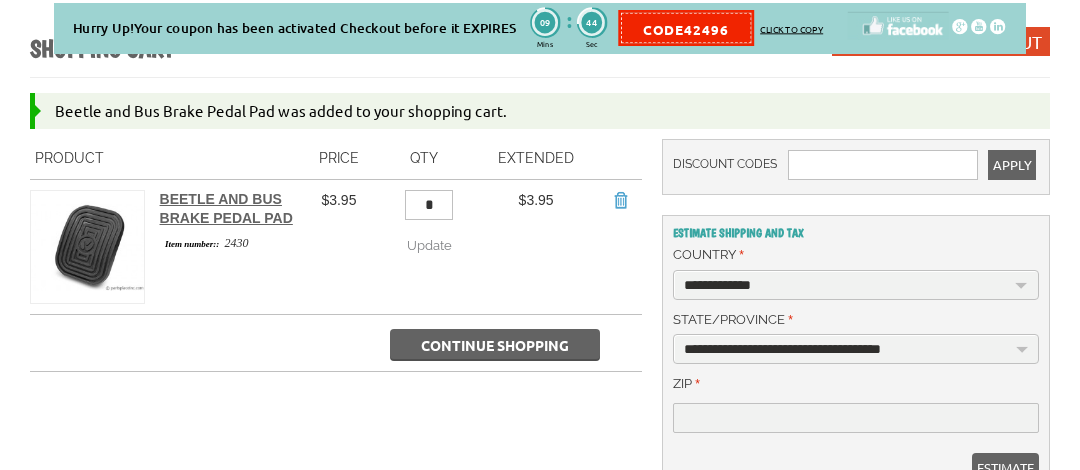click on "* Zip" at bounding box center [856, 384] 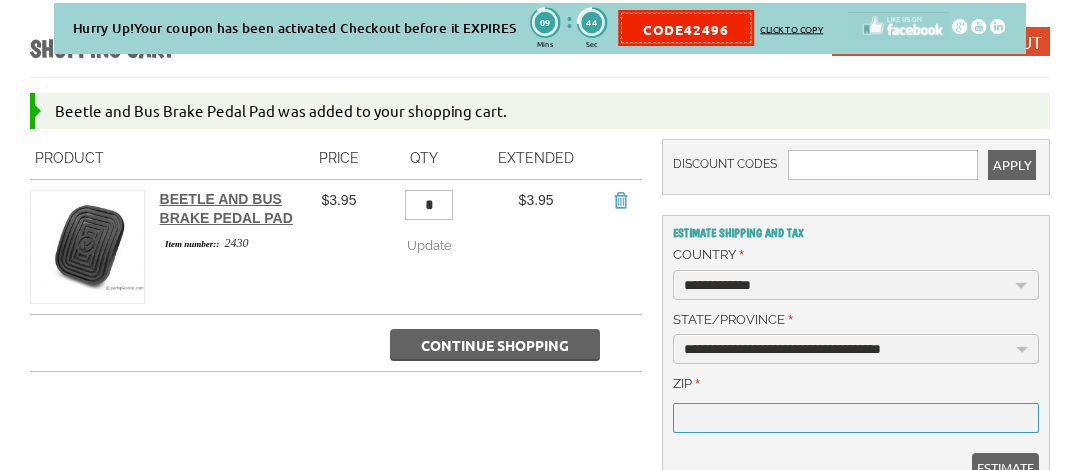 click on "* Zip" at bounding box center [856, 418] 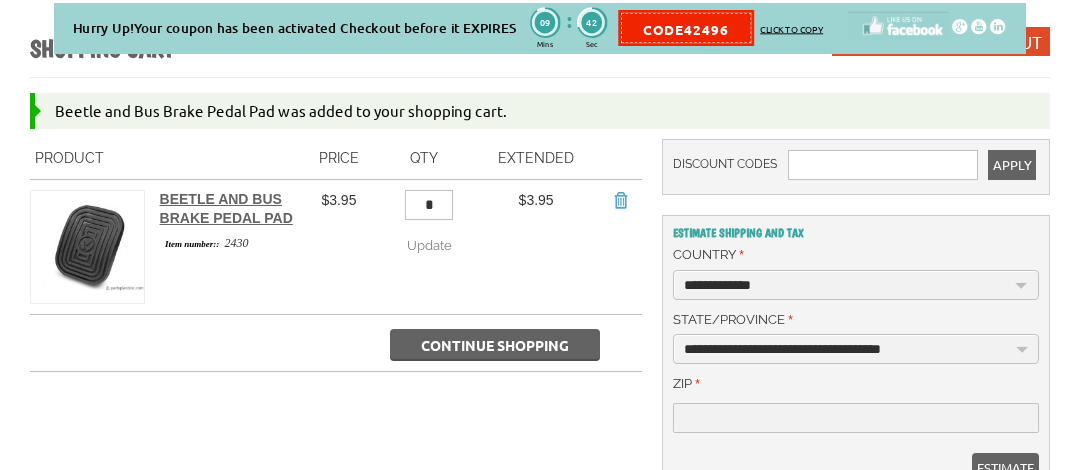 click on "* [COUNTRY]" at bounding box center [856, 255] 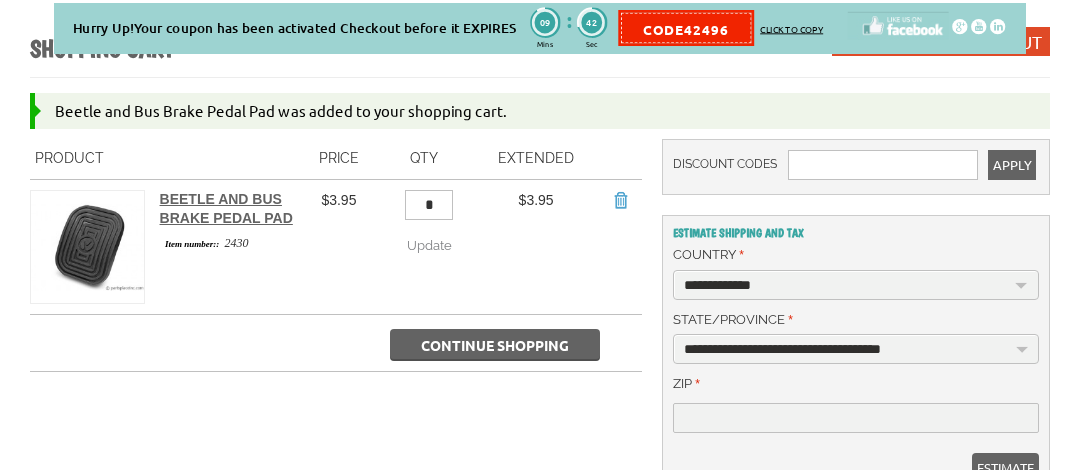 click on "**********" at bounding box center [856, 285] 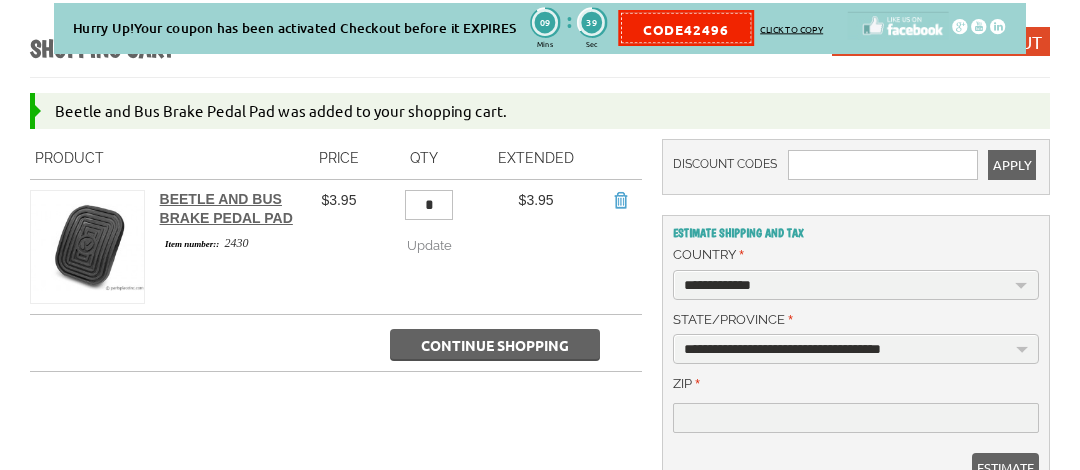 click on "**********" at bounding box center (856, 285) 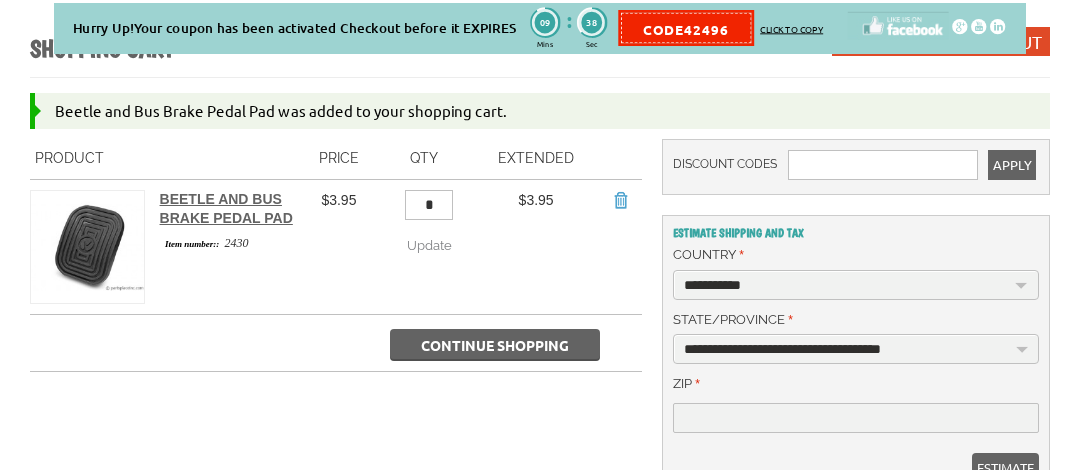 click on "**********" at bounding box center (856, 285) 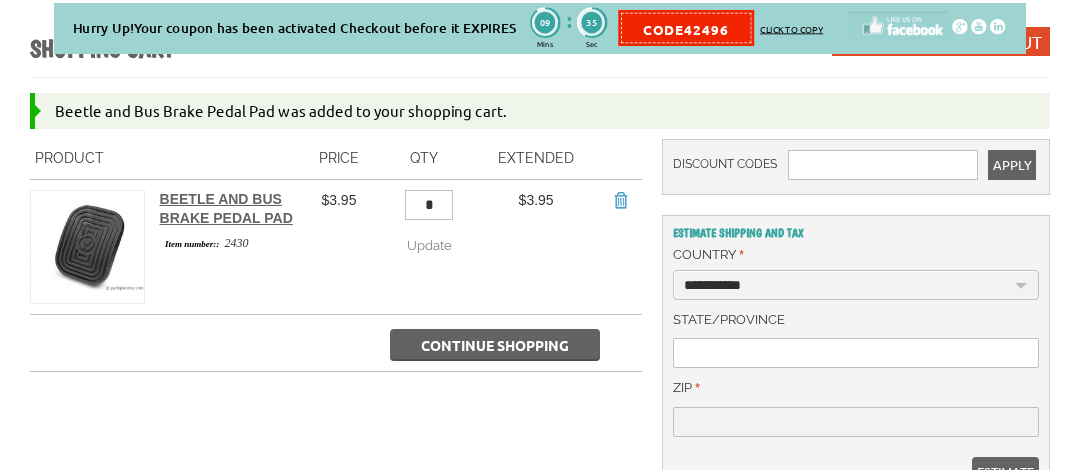 click on "* [COUNTRY]" at bounding box center (856, 255) 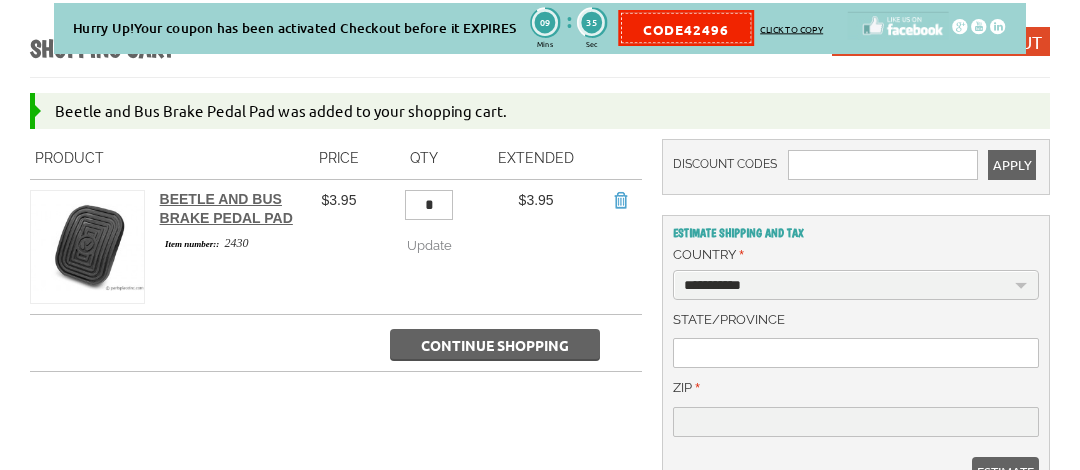 click on "**********" at bounding box center [856, 285] 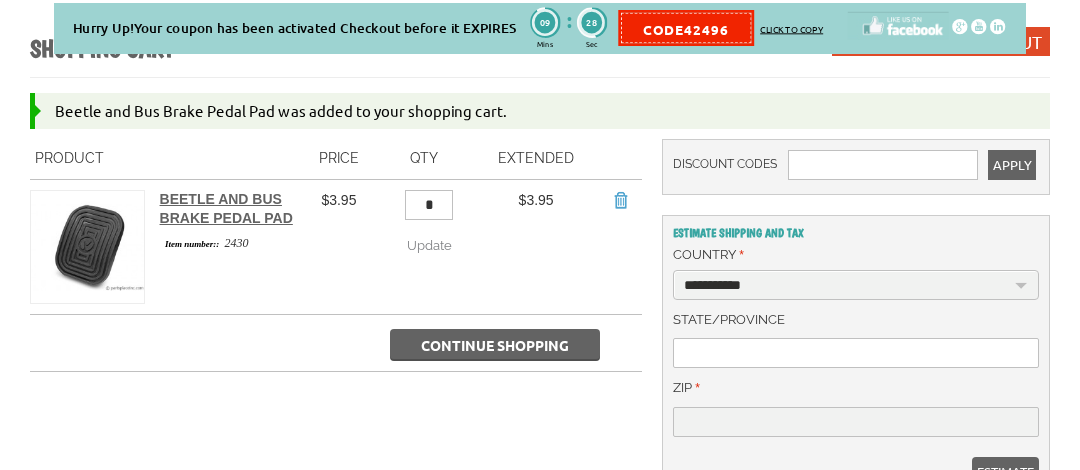 click on "**********" at bounding box center (856, 285) 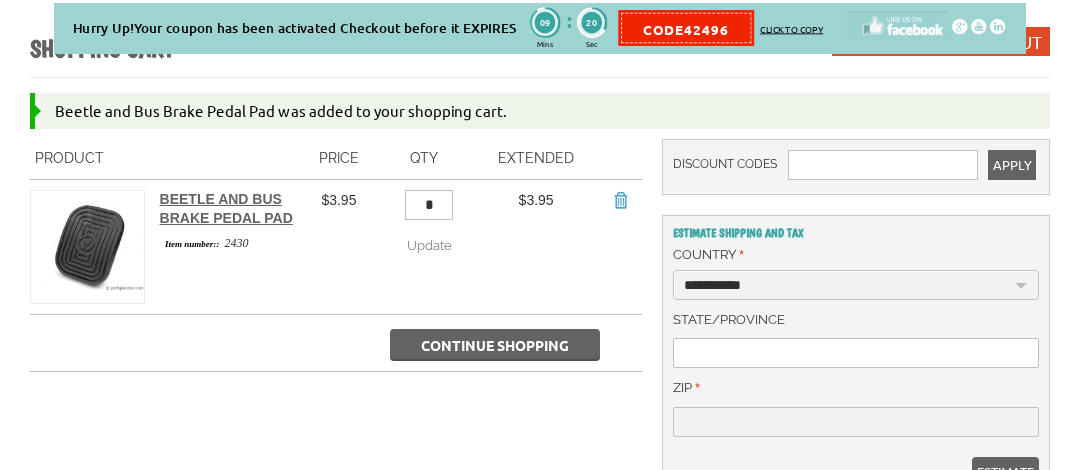 select on "**" 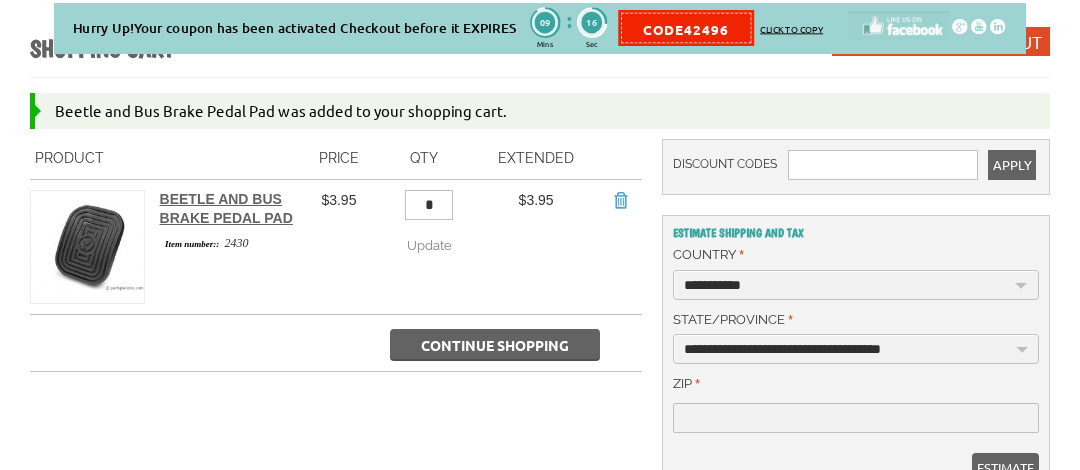 click on "* [STATE]/[PROVINCE]" at bounding box center (856, 320) 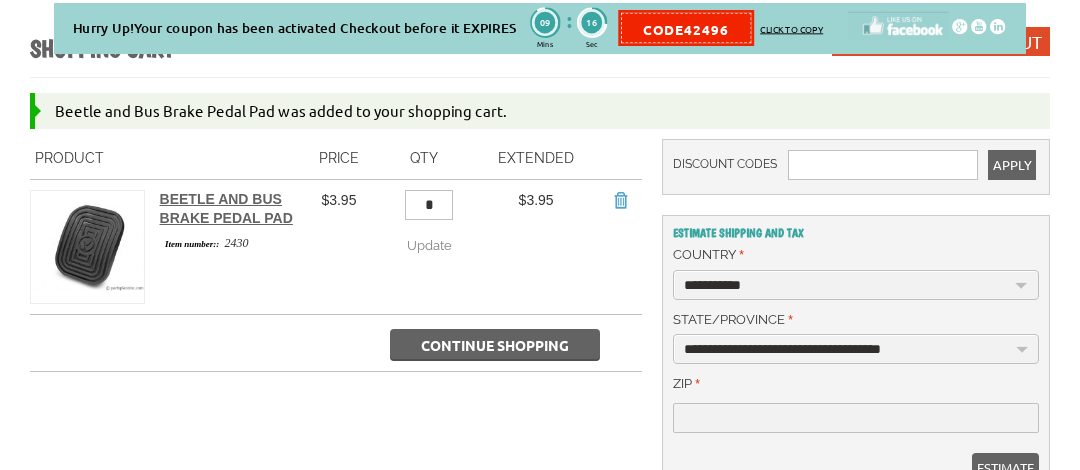 click on "**********" at bounding box center (856, 349) 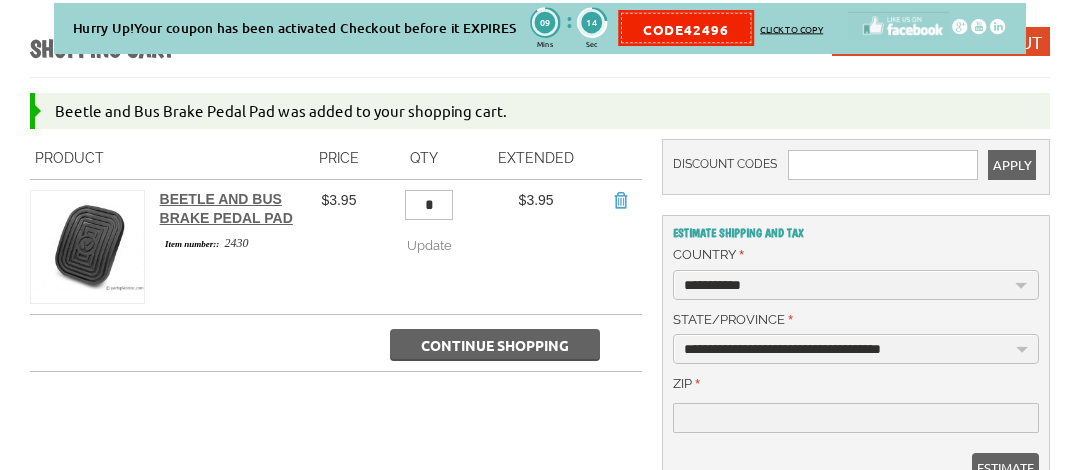 click on "**********" at bounding box center (856, 349) 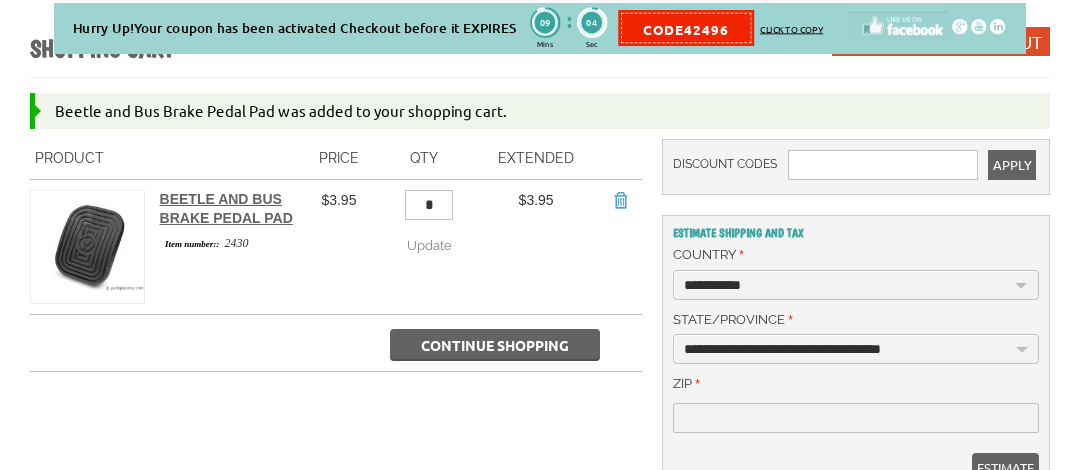select on "**" 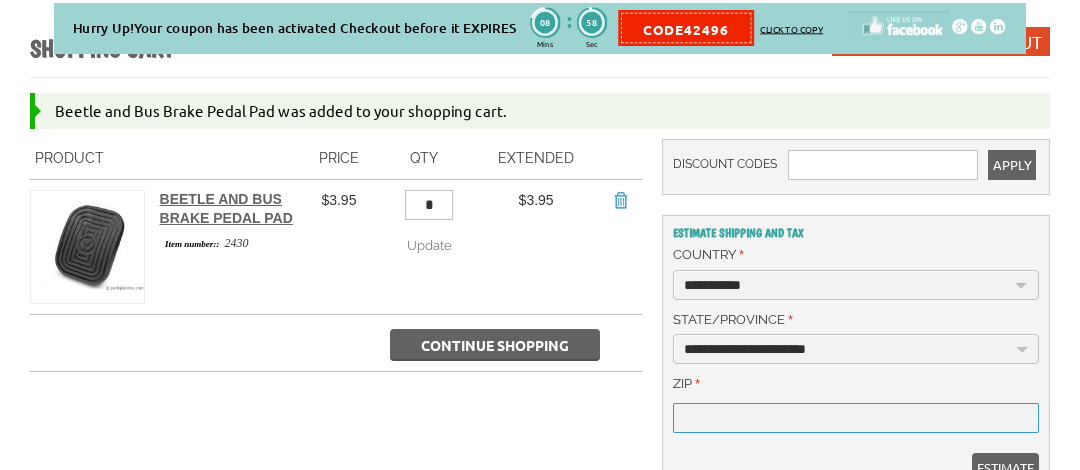 click on "* Zip" at bounding box center [856, 418] 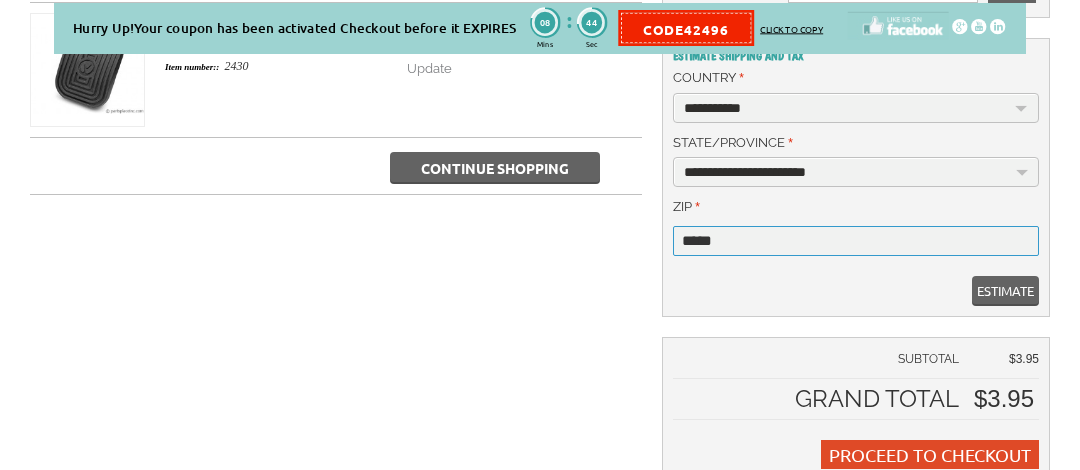 scroll, scrollTop: 505, scrollLeft: 0, axis: vertical 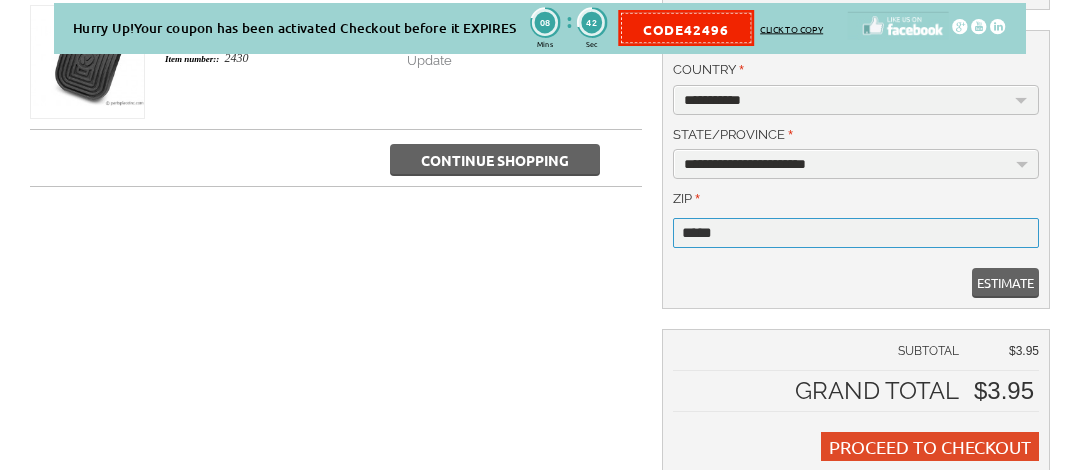 type on "*****" 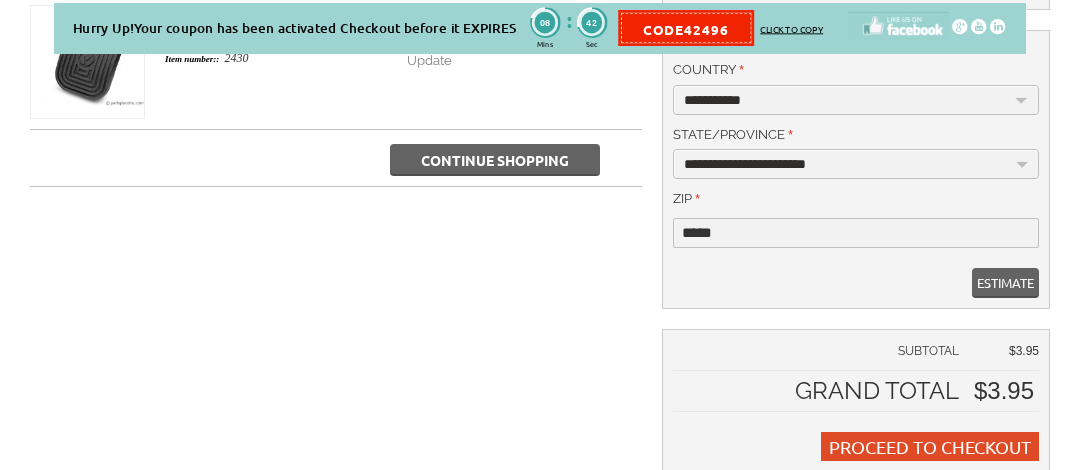 click on "Estimate" at bounding box center [1005, 283] 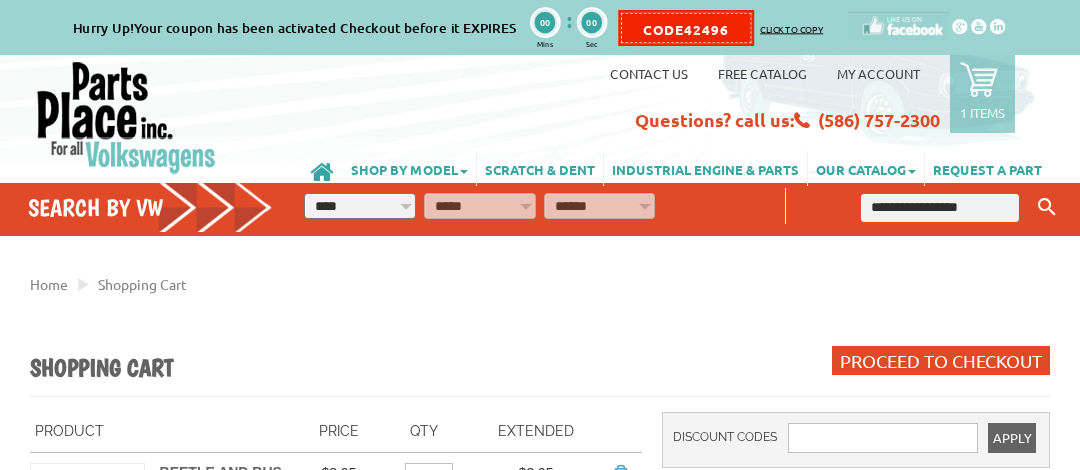 select on "**" 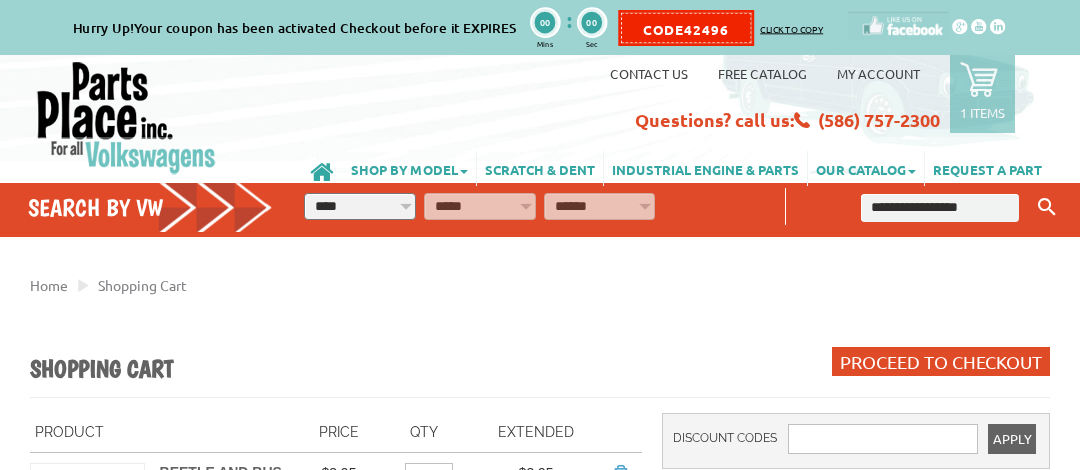 scroll, scrollTop: 0, scrollLeft: 0, axis: both 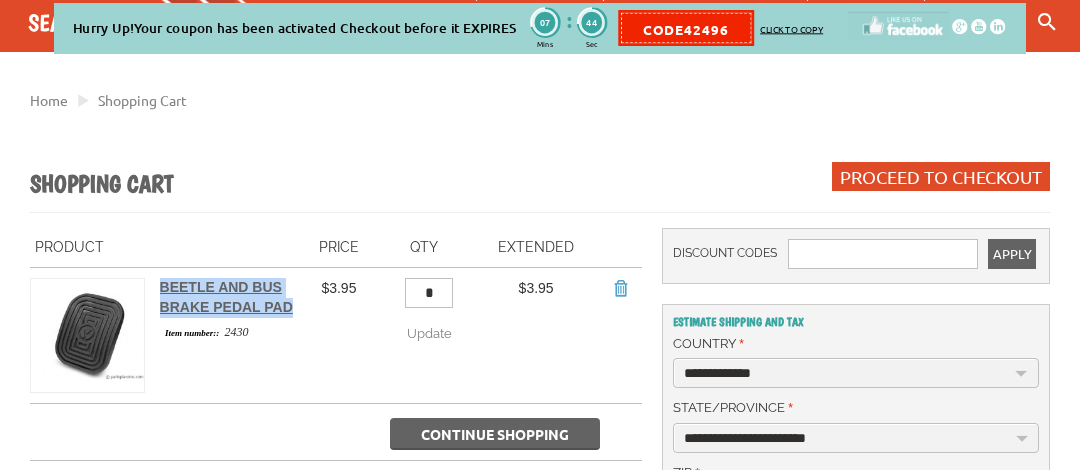 drag, startPoint x: 157, startPoint y: 306, endPoint x: 256, endPoint y: 346, distance: 106.77547 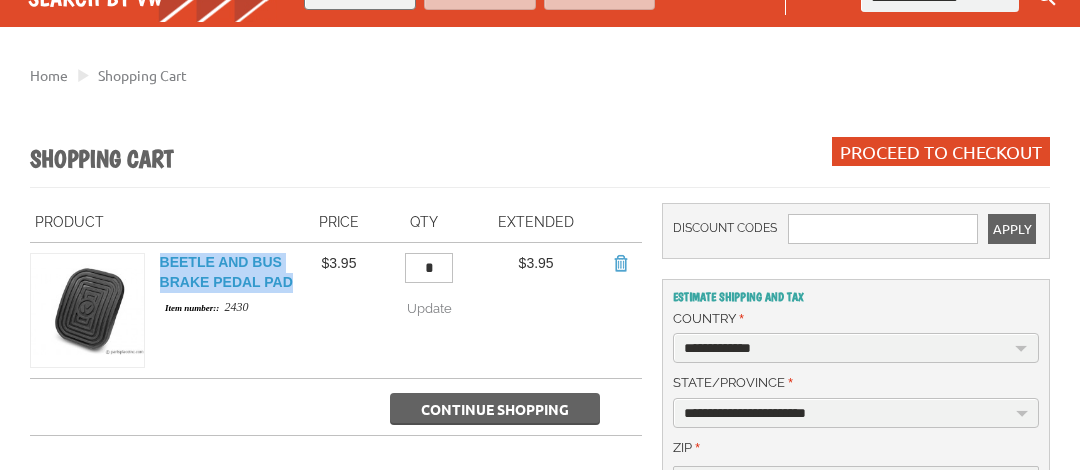 scroll, scrollTop: 160, scrollLeft: 0, axis: vertical 